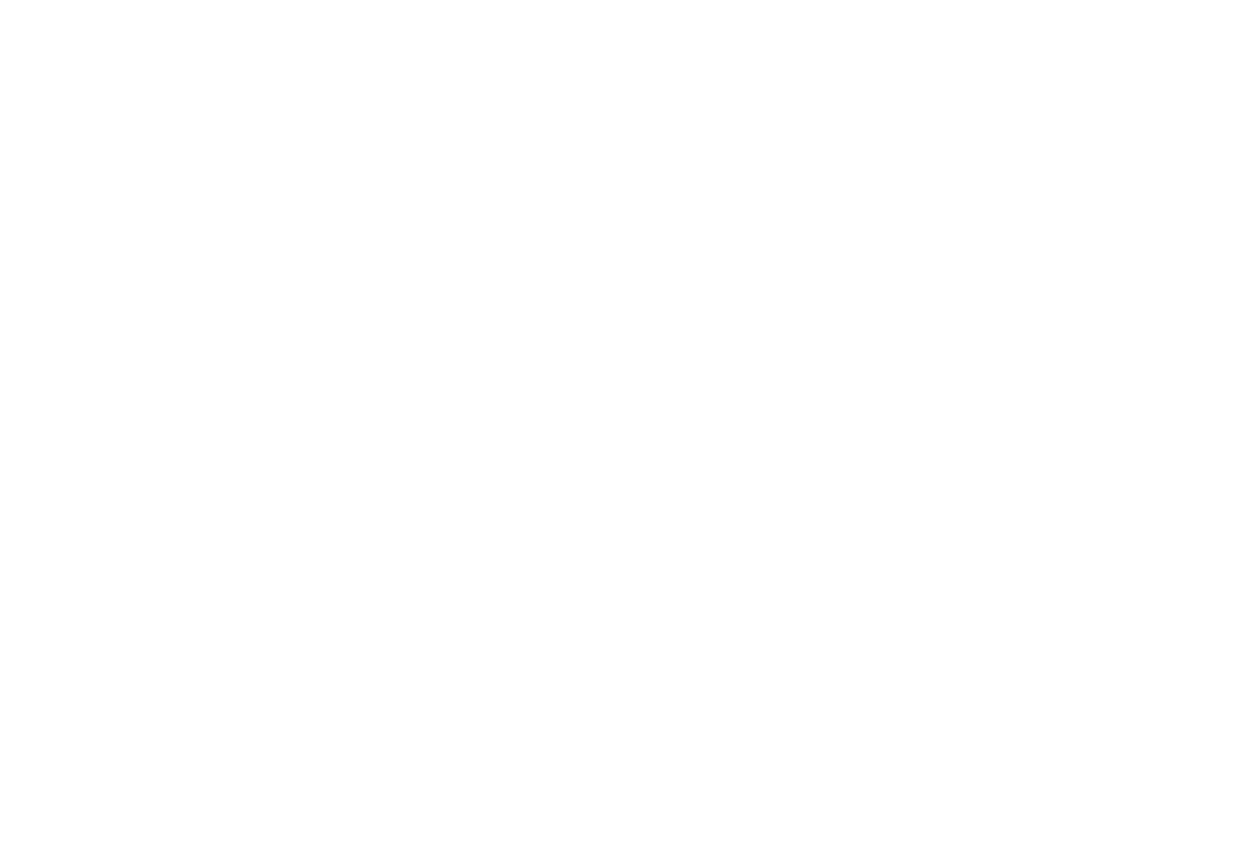 scroll, scrollTop: 0, scrollLeft: 0, axis: both 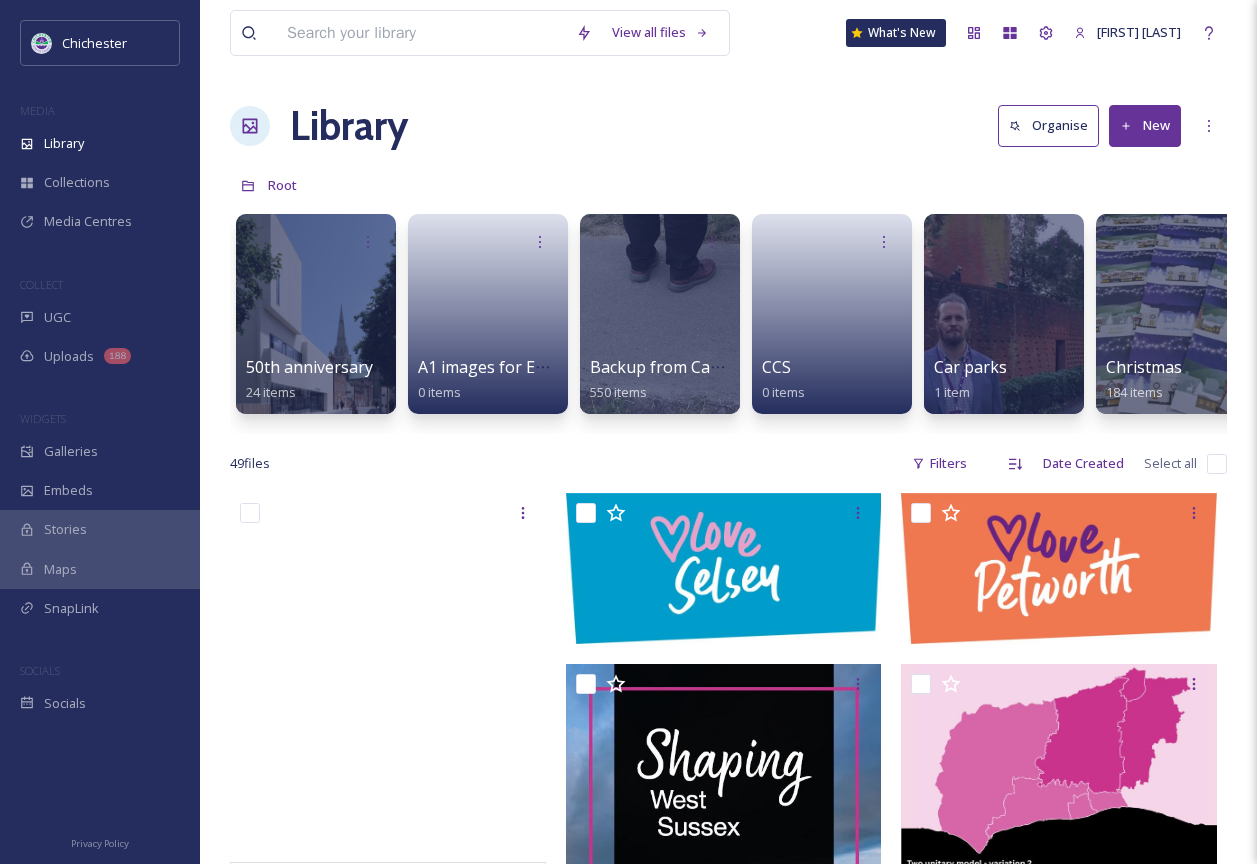 click on "View all files What's New [FIRST] [LAST] Library Organise New Root Your Selections There is nothing here. [NUMBER]th anniversary [NUMBER]   items A1 images for EPH walls [NUMBER]   items Backup from Camera [NUMBER]   items CCS [NUMBER]   items Car parks [NUMBER]  item Christmas [NUMBER]   items Coastal Partners [NUMBER]   items Coastline [NUMBER]   items Communications [NUMBER]   items Communities [NUMBER]   items Consultations [NUMBER]   items Council owned buildings [NUMBER]   items Councillor pictures [NUMBER]   items Countryside [NUMBER]   items Culture Spark [NUMBER]   items Customer services [NUMBER]   items Democratic services [NUMBER]   items Devolution and LGR [NUMBER]   items Dinosaurs: St Joseph's  [NUMBER]   items Economic Development  [NUMBER]   items Elections [NUMBER]   items Environment [NUMBER]   items Estates [NUMBER]   items Events [NUMBER]   items Executive Support [NUMBER]   items Financial Services [NUMBER]   items Fire safety video [NUMBER]   item Food Safety [NUMBER]   items Foreshores [NUMBER]   items Funding Advisers [NUMBER]   items HR [NUMBER]   items Health Protection [NUMBER]   items Housing [NUMBER]   items Licensing [NUMBER]   items Monopoly  [NUMBER]   items Pallant House Gallery" at bounding box center [728, 1819] 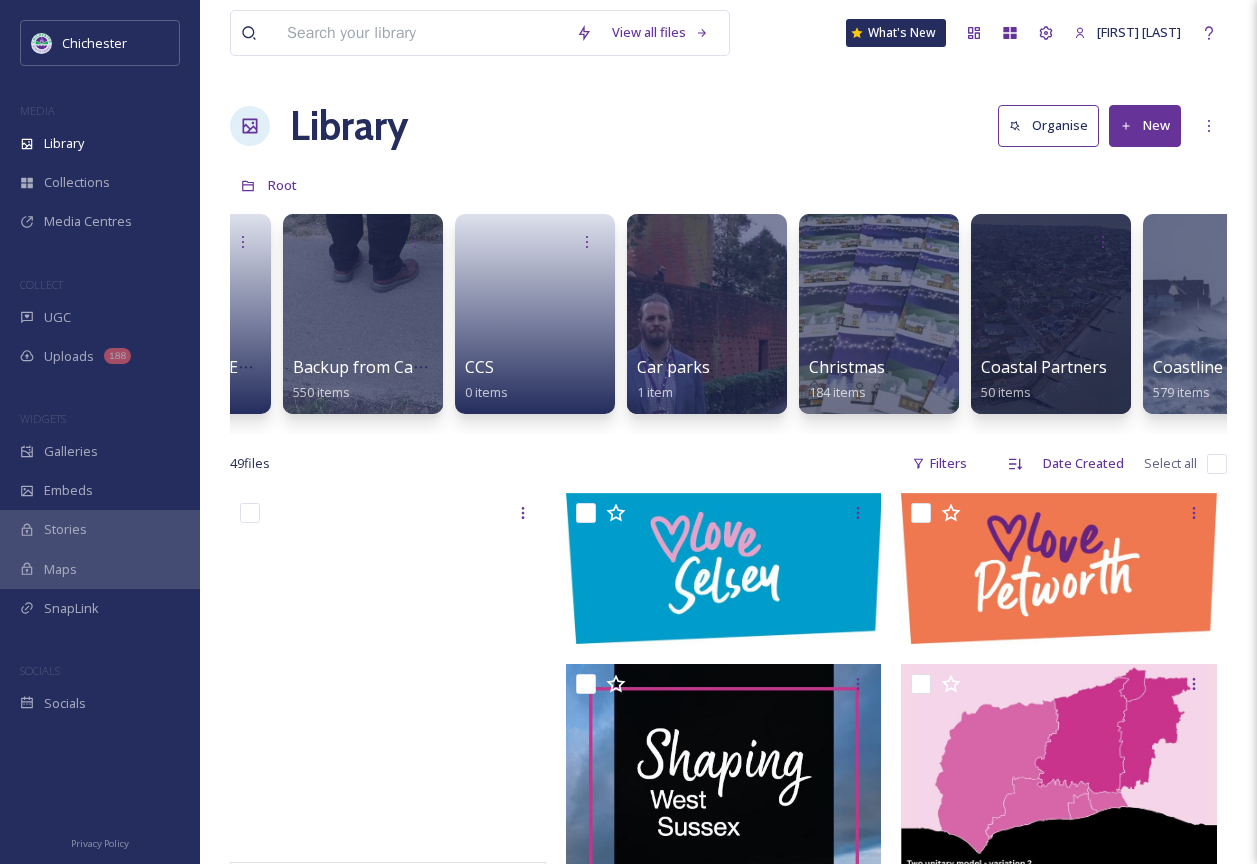 scroll, scrollTop: 0, scrollLeft: 320, axis: horizontal 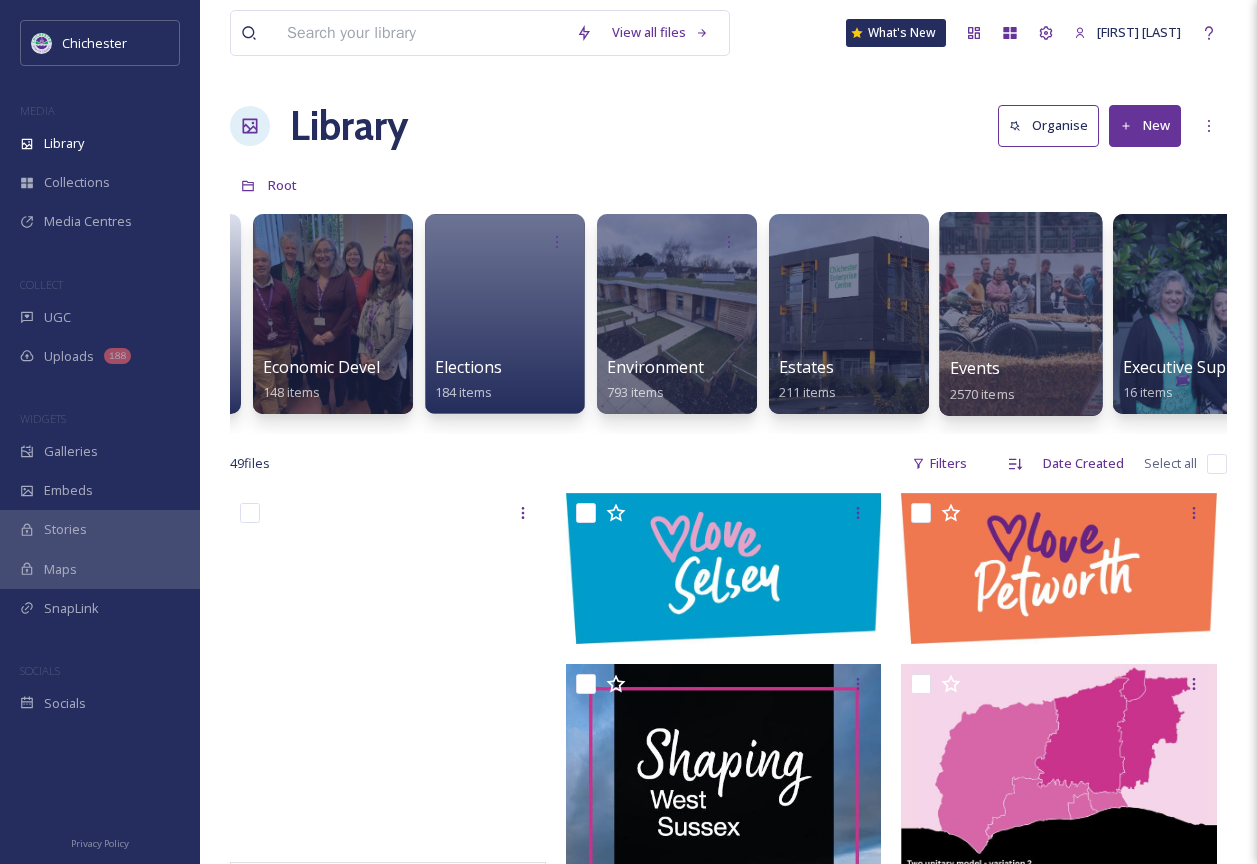 click on "Events [NUMBER]   items" at bounding box center (1021, 381) 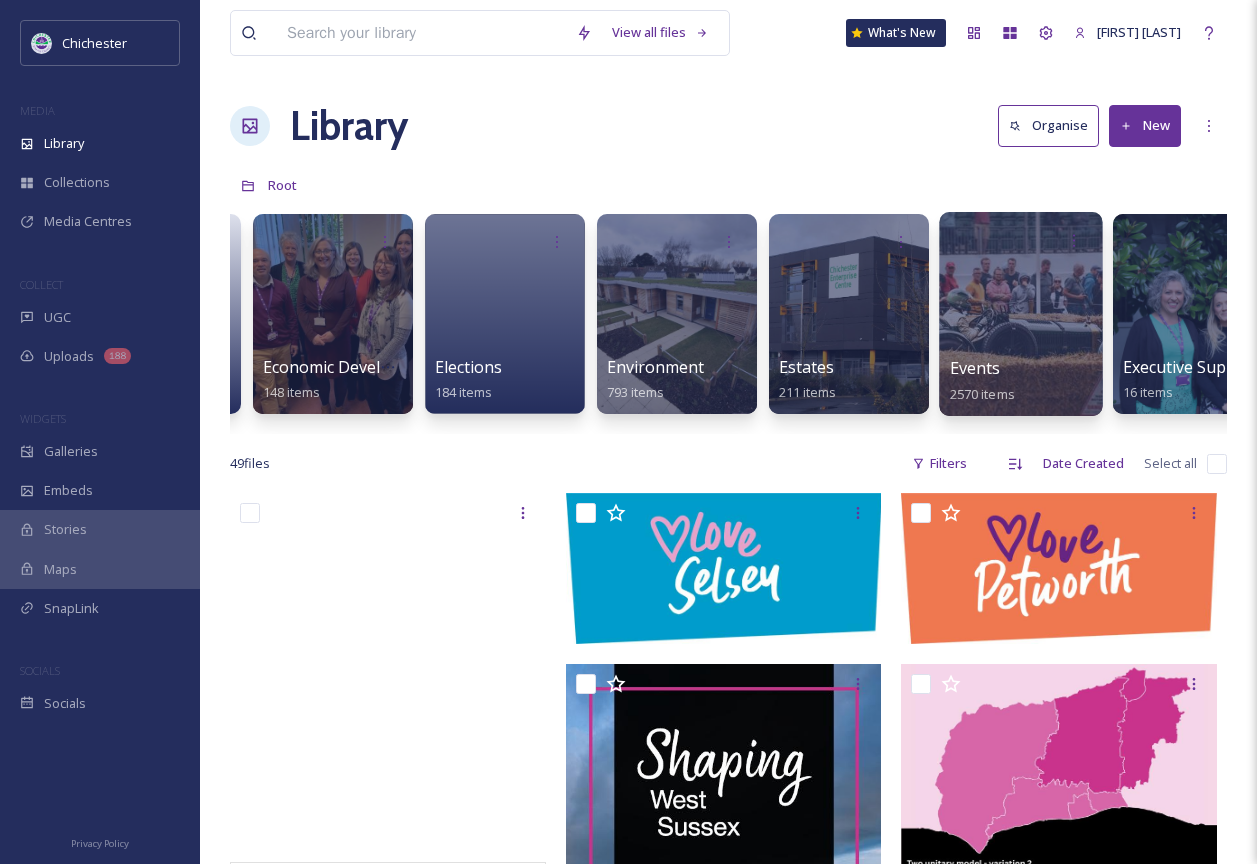 click at bounding box center (1020, 314) 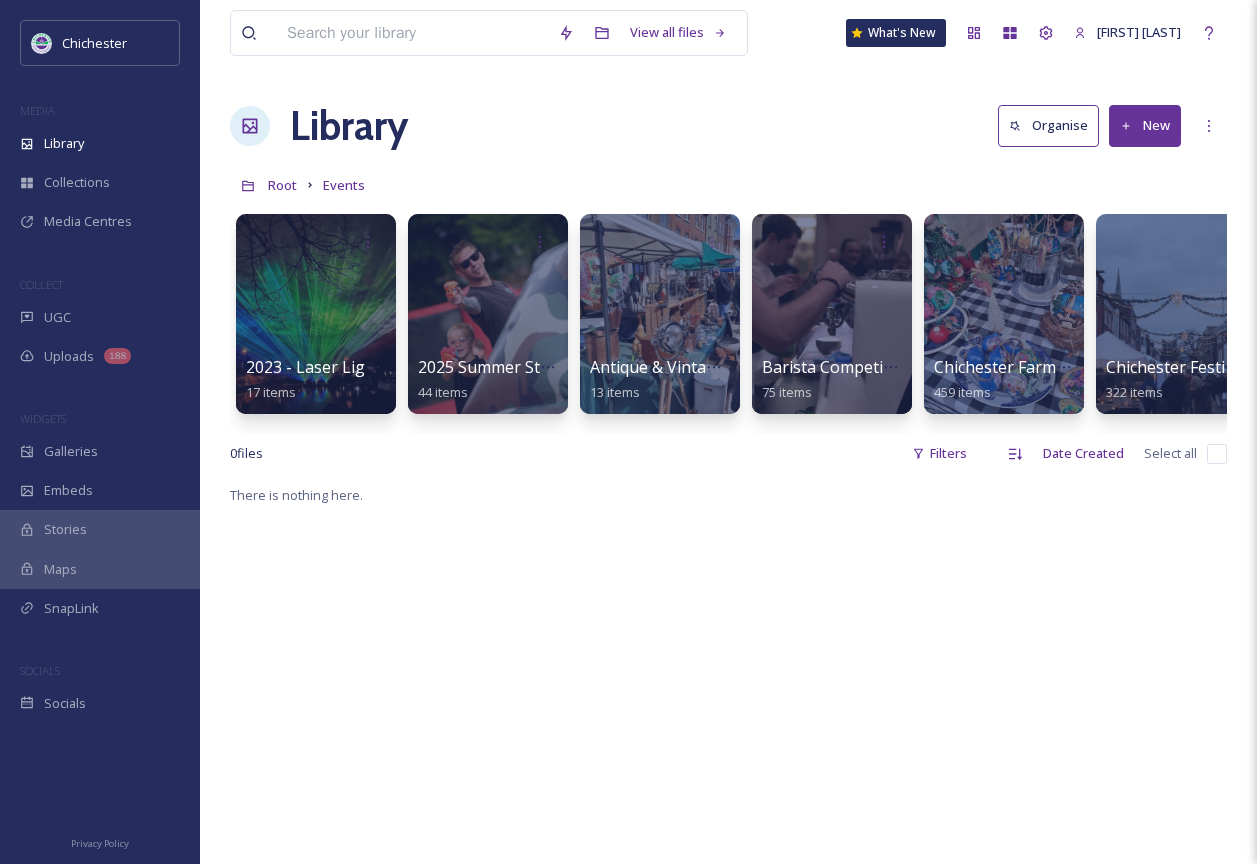 click on "[YEAR] - Laser Light Show [NUMBER]   items [YEAR] Summer Street Party [NUMBER]   items Antique & Vintage Markets [NUMBER]   items Barista Competition [YEAR] [NUMBER]   items Chichester Farmers' Market [NUMBER]   items Chichester Festive Market [YEAR] [NUMBER]   items Chichester Skate Scoot Bike [YEAR] [NUMBER]   items Chichester Skatepark [NUMBER]   items City Sounds [YEAR] [NUMBER]   items DGR [YEAR] [NUMBER]   items DGR[YEAR] [NUMBER]   items Good Food For All 'Feastival' [NUMBER]   items Goodwood [NUMBER]   items Laser Light Show [YEAR] [NUMBER]   items Laser Light Shows - Chichester and Petworth assets [NUMBER]   items Laser Light Shows [YEAR] [NUMBER]   items Markets [NUMBER]   items Mars illuminations [NUMBER]   items Midhurst September Saturdays [YEAR] [NUMBER]   items Summer Street Party [YEAR] [NUMBER]   items Summer Street Party [YEAR] [NUMBER]   items Summer Street Party [YEAR] [NUMBER]   items Summer Street Party/Cross Market & More [YEAR] [NUMBER]   items The Cross Market & More  [NUMBER]   items Tweed Ride [NUMBER]   items Vegan Market [NUMBER]   items" at bounding box center [728, 319] 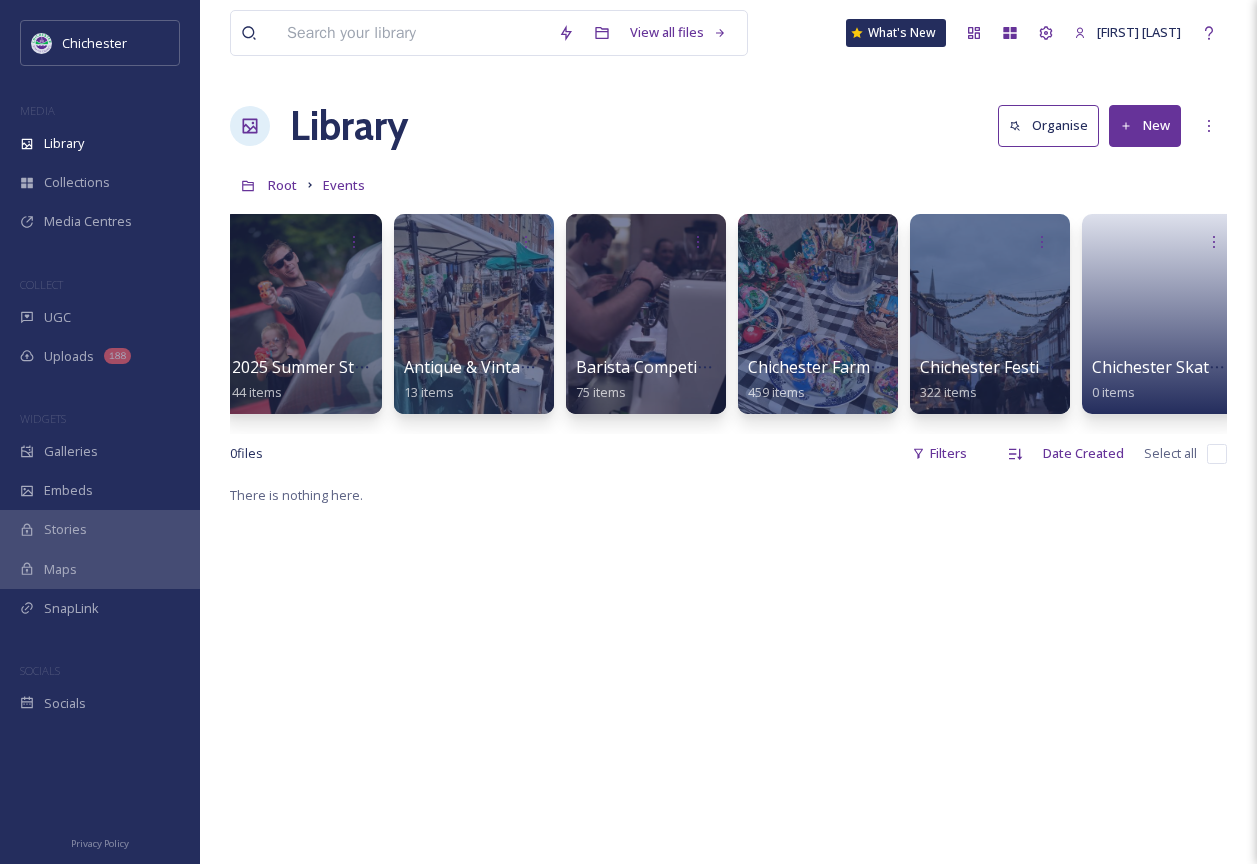 scroll, scrollTop: 0, scrollLeft: 373, axis: horizontal 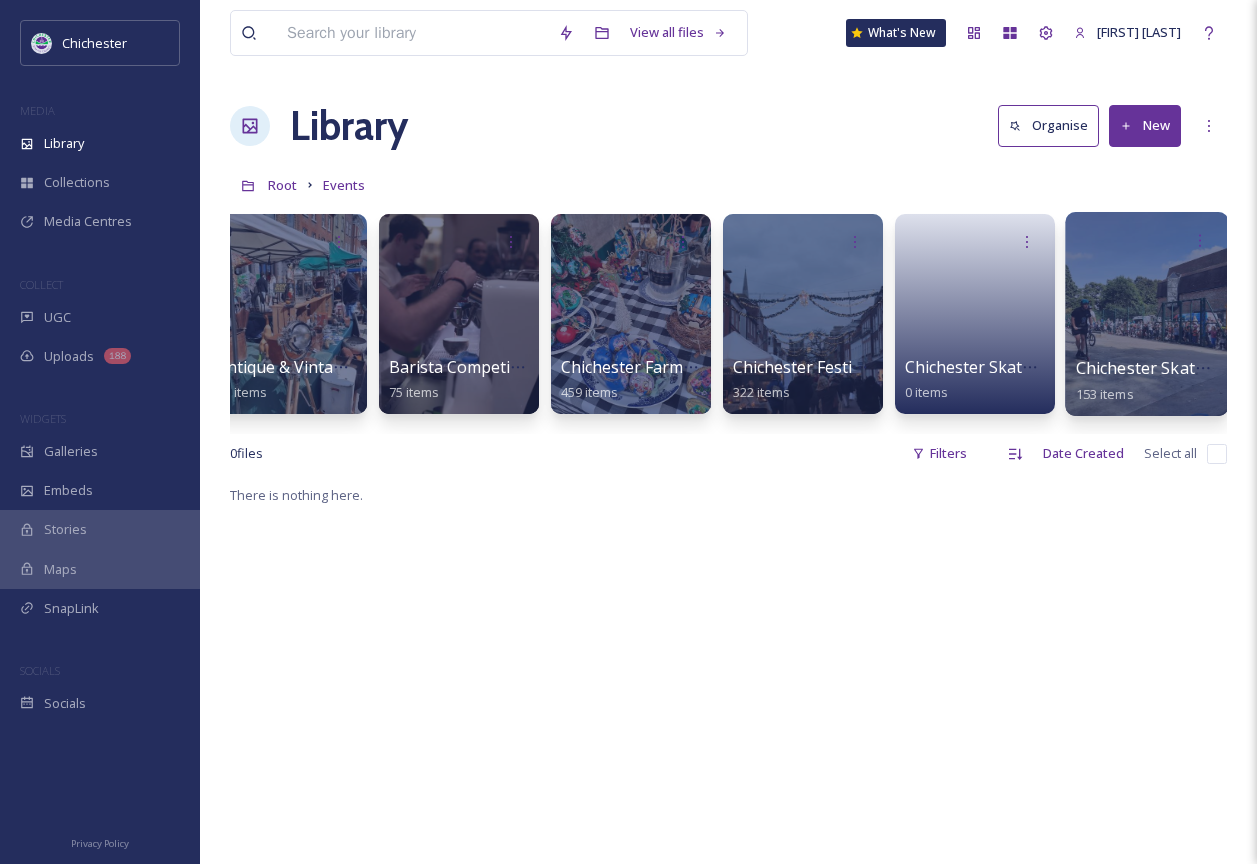 click at bounding box center (1146, 314) 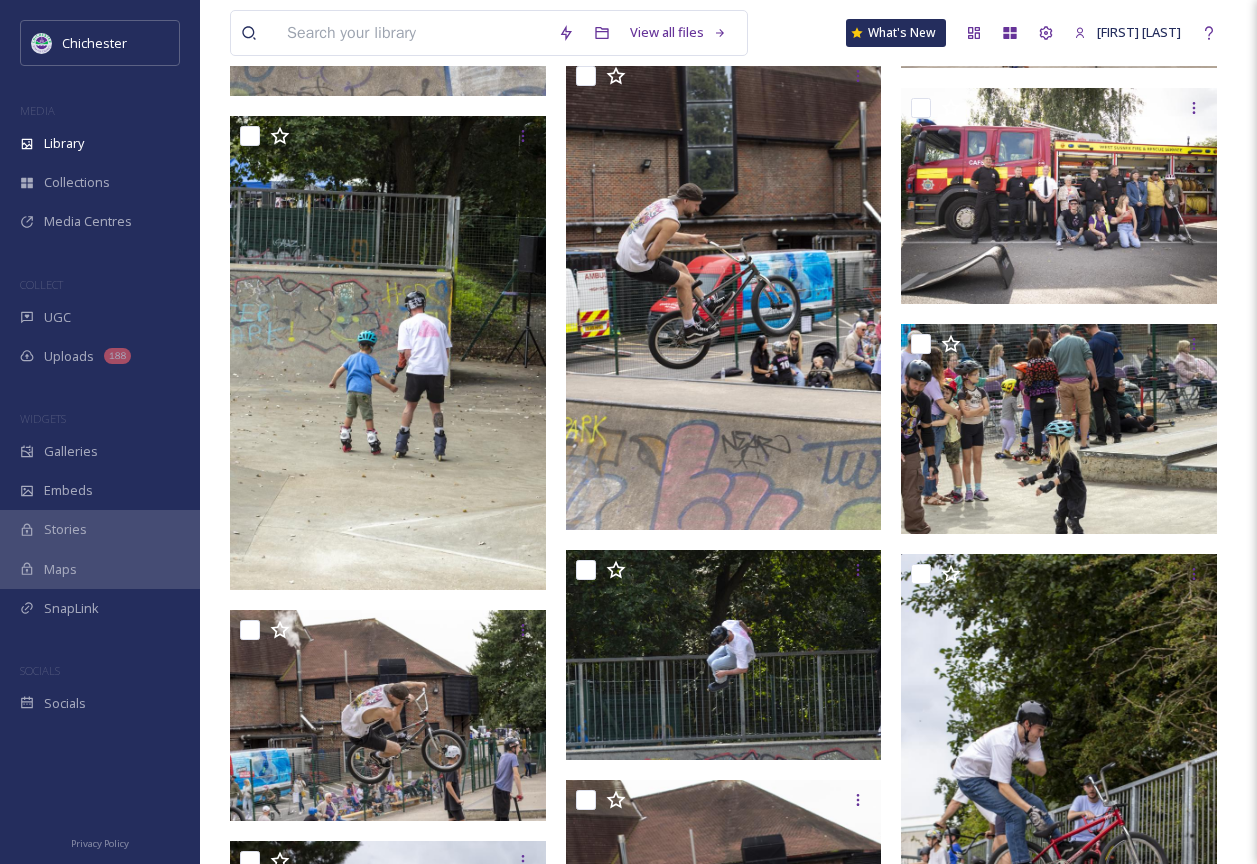 scroll, scrollTop: 4400, scrollLeft: 0, axis: vertical 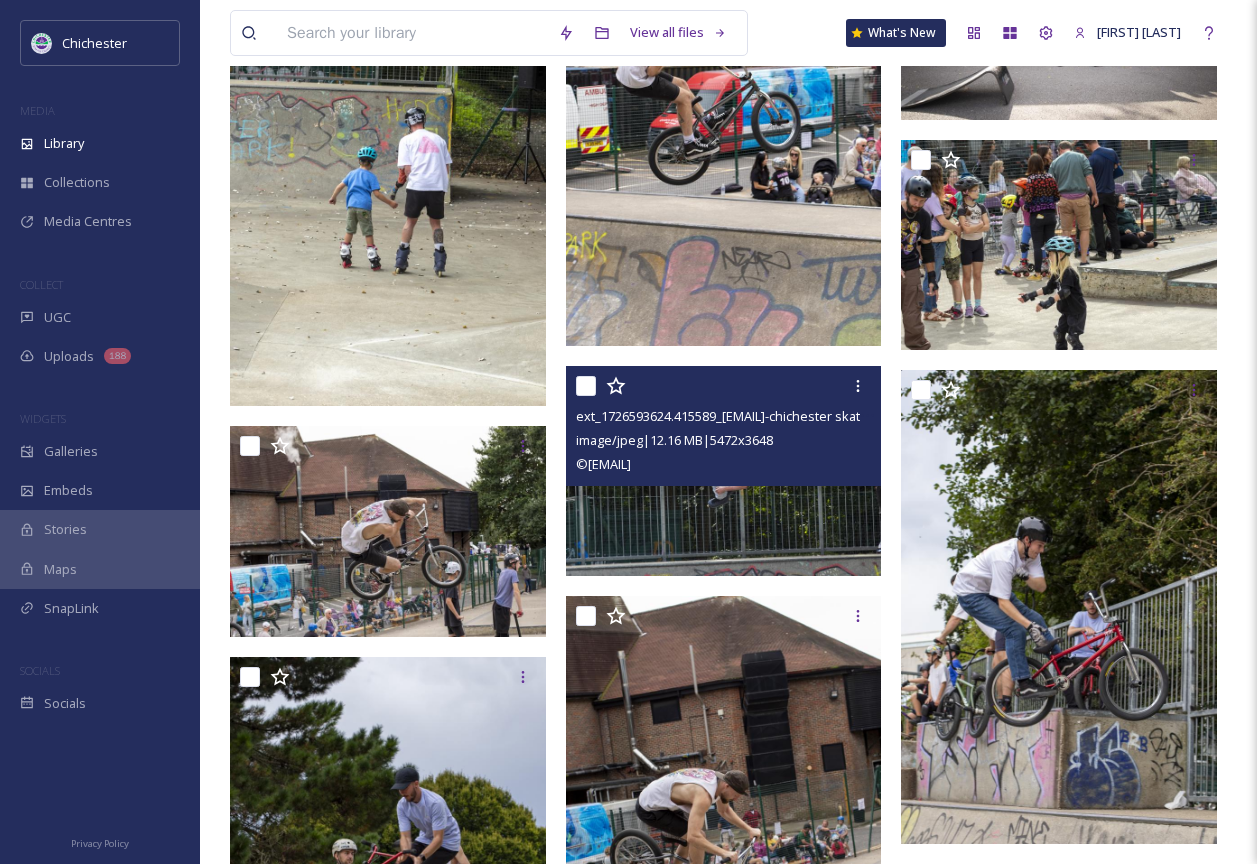 click at bounding box center (724, 471) 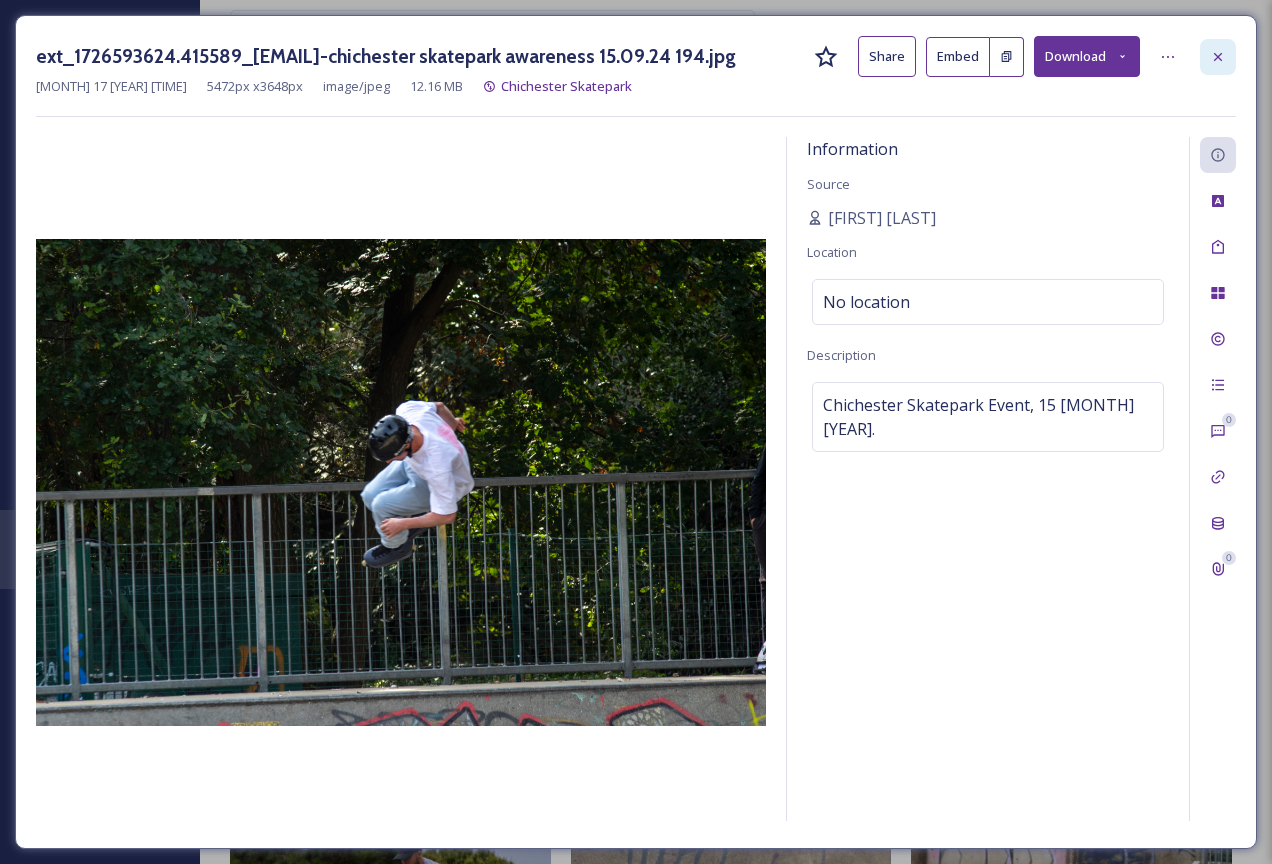 click 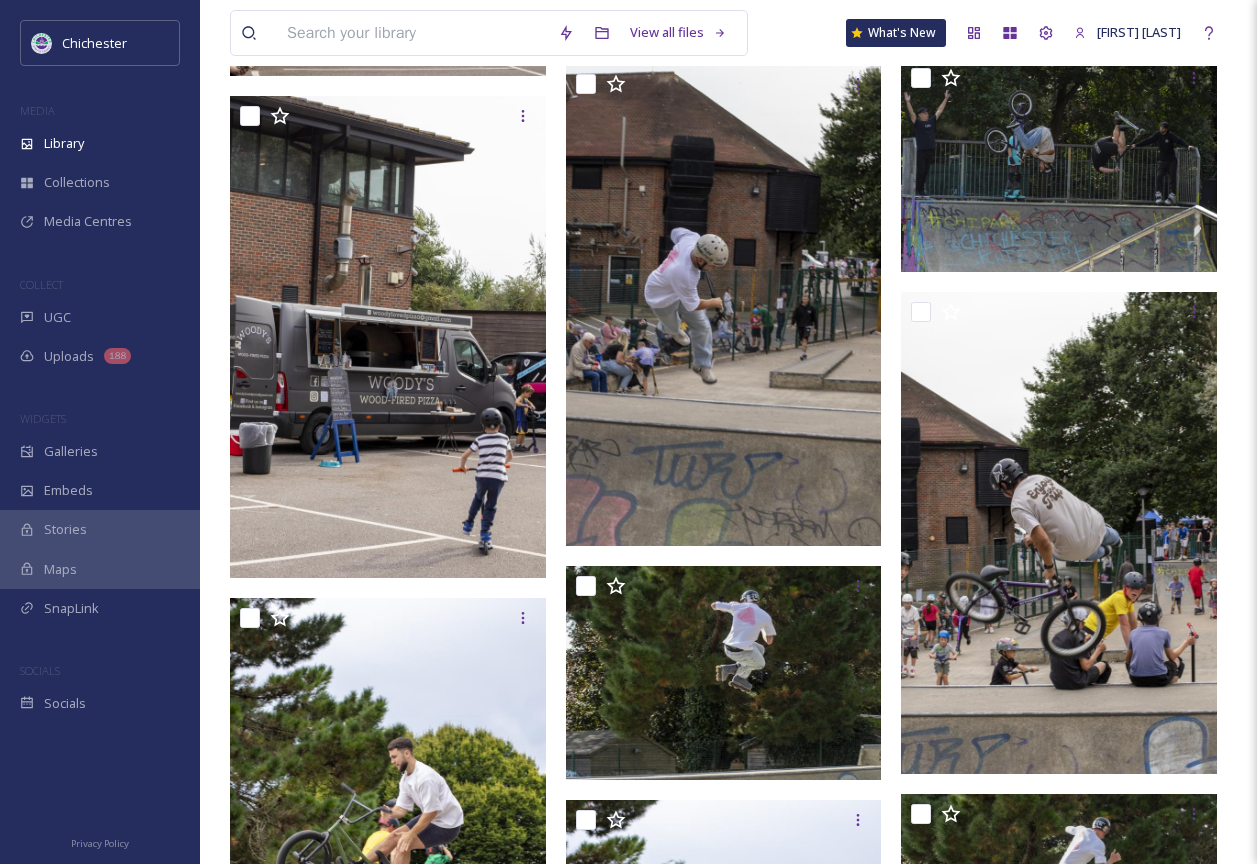 scroll, scrollTop: 6600, scrollLeft: 0, axis: vertical 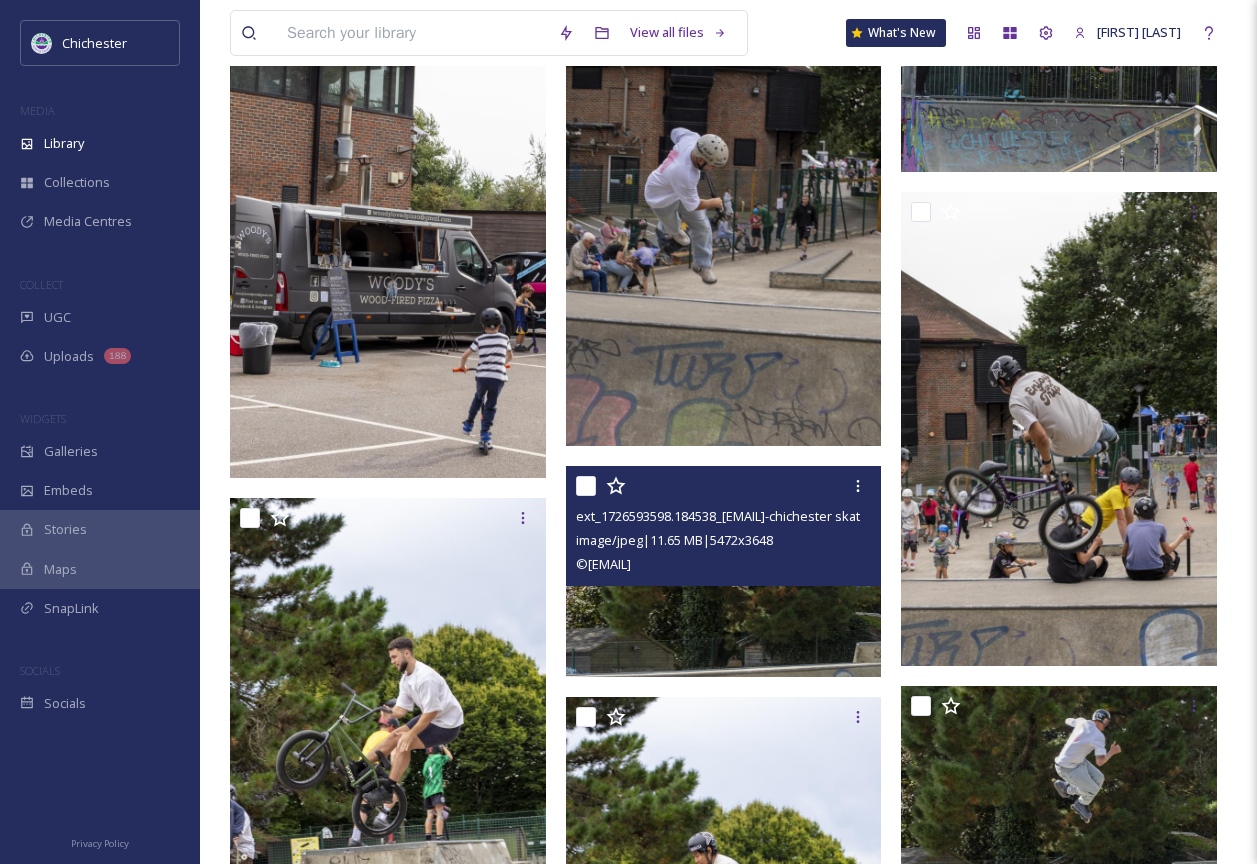 click at bounding box center [724, 571] 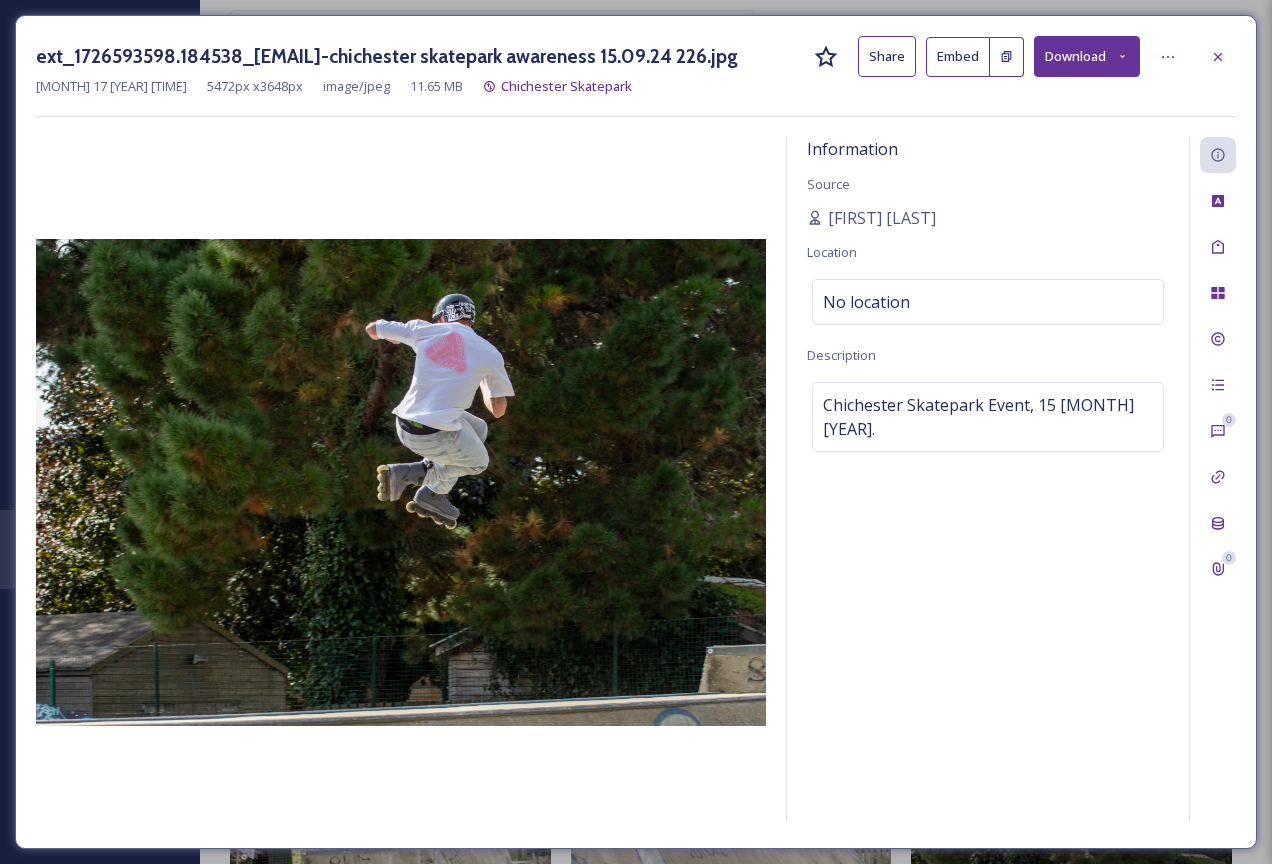 click on "Download" at bounding box center (1087, 56) 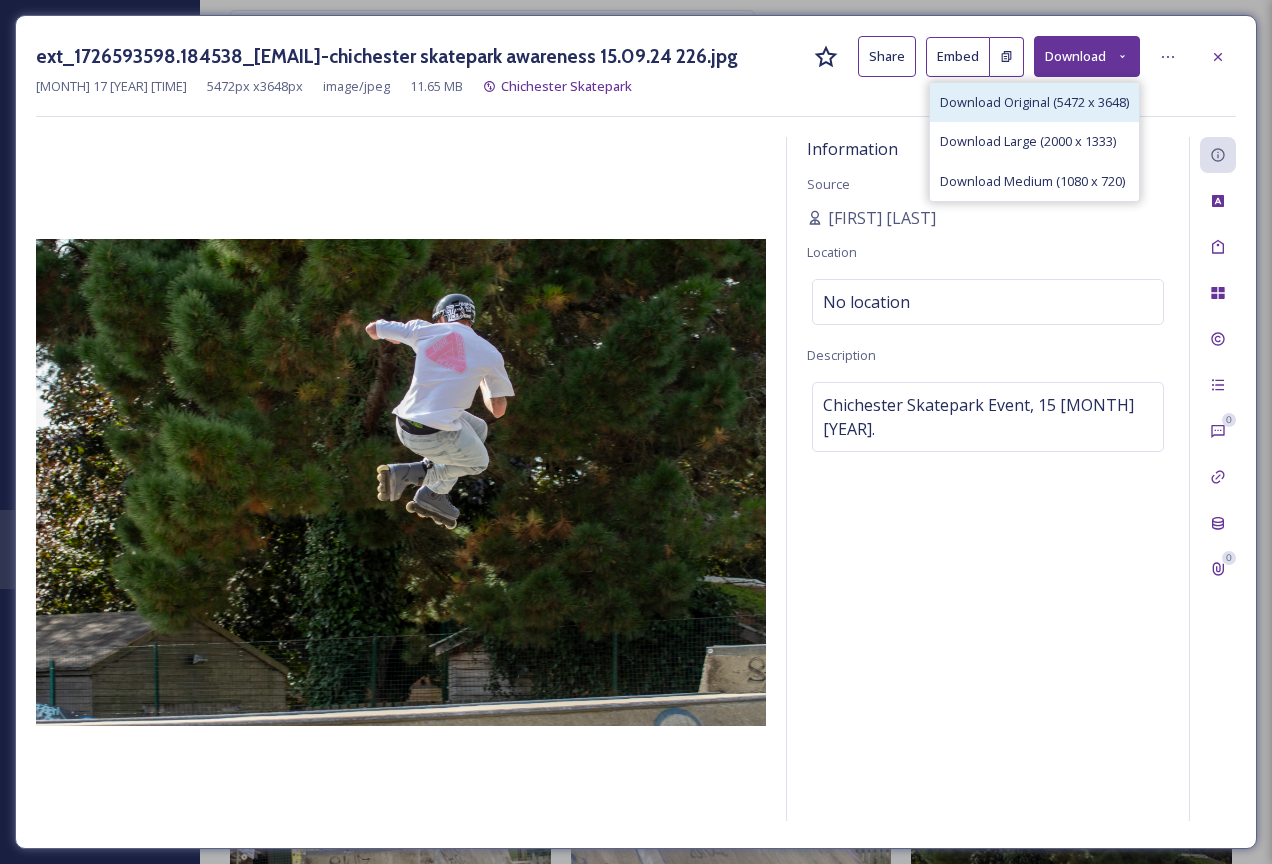 click on "Download Original (5472 x 3648)" at bounding box center [1034, 102] 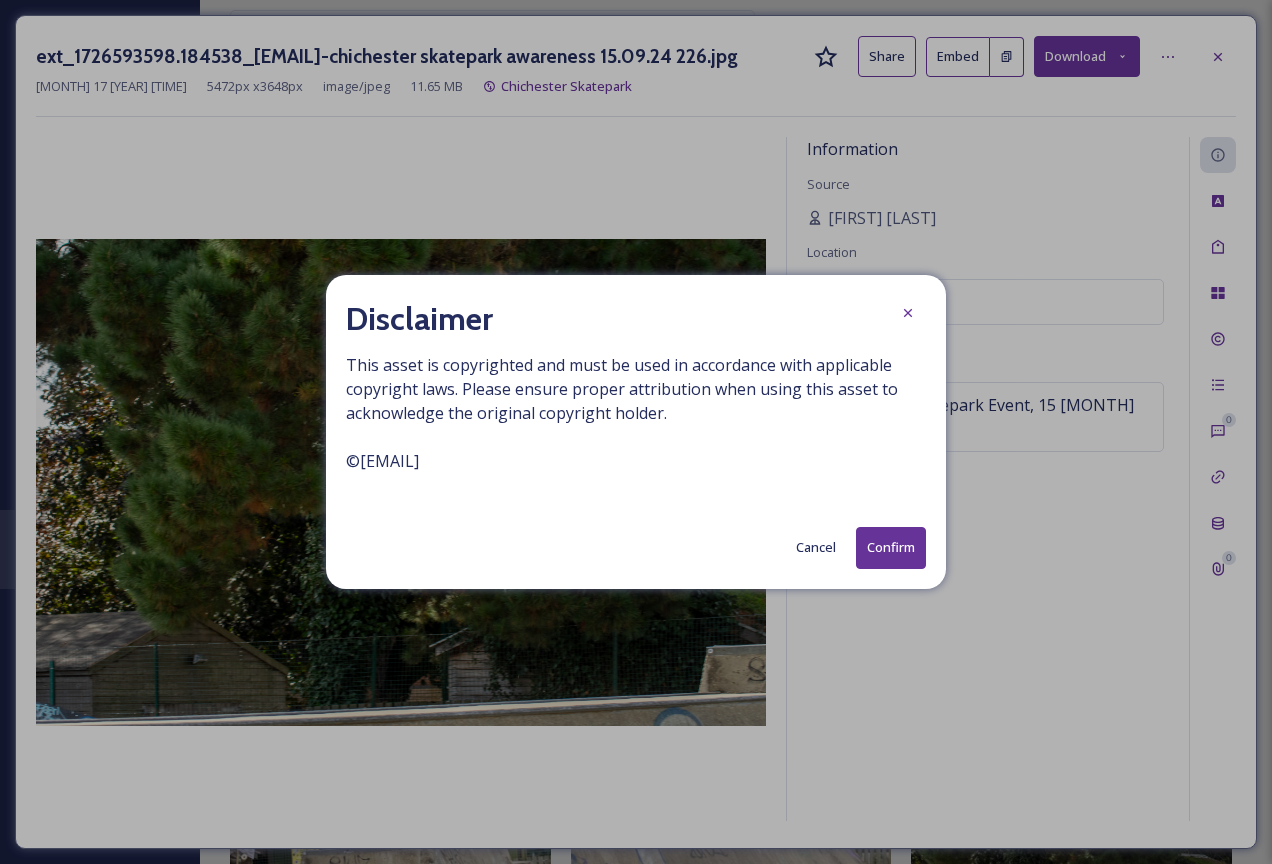 drag, startPoint x: 875, startPoint y: 543, endPoint x: 815, endPoint y: 572, distance: 66.64083 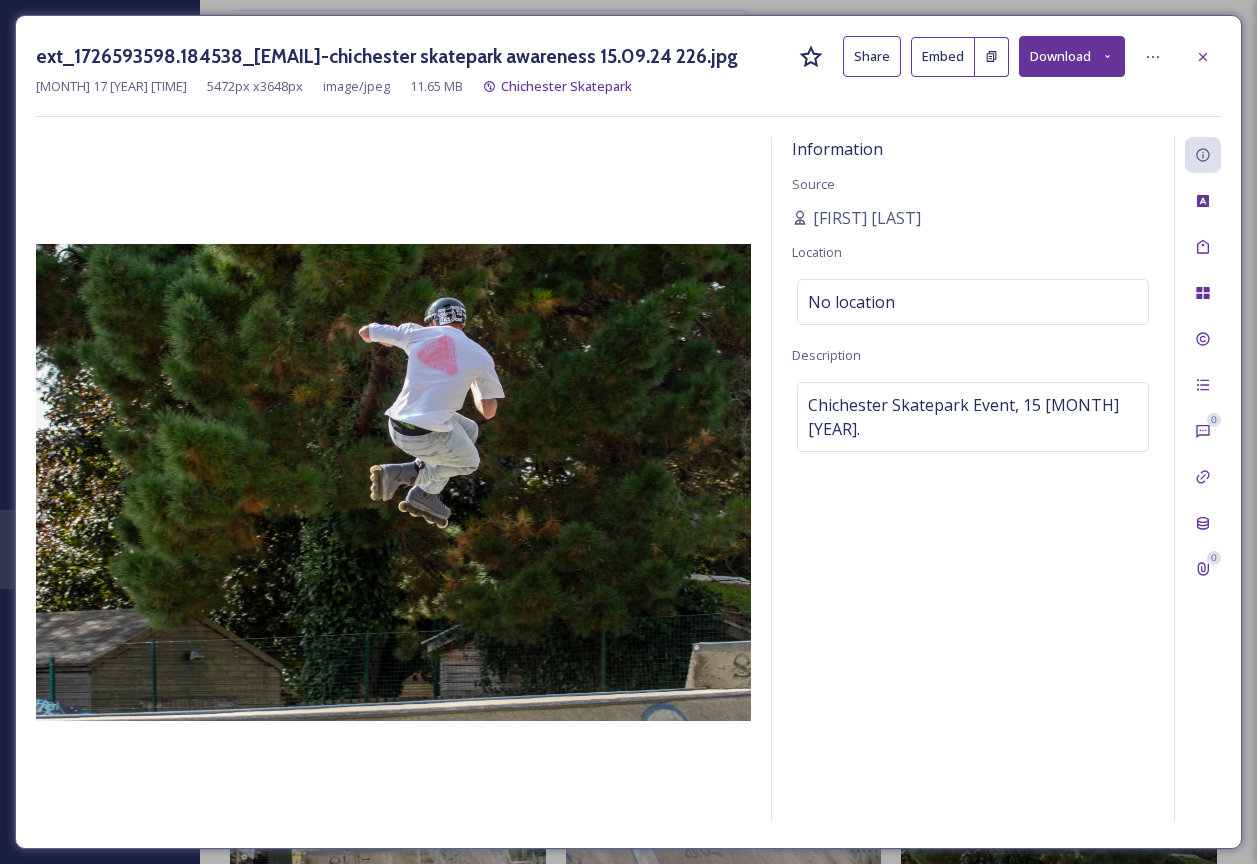click on "Information Source [FIRST] [LAST] Location No location Description Chichester Skatepark Event, 15 [MONTH] [YEAR]." at bounding box center [973, 479] 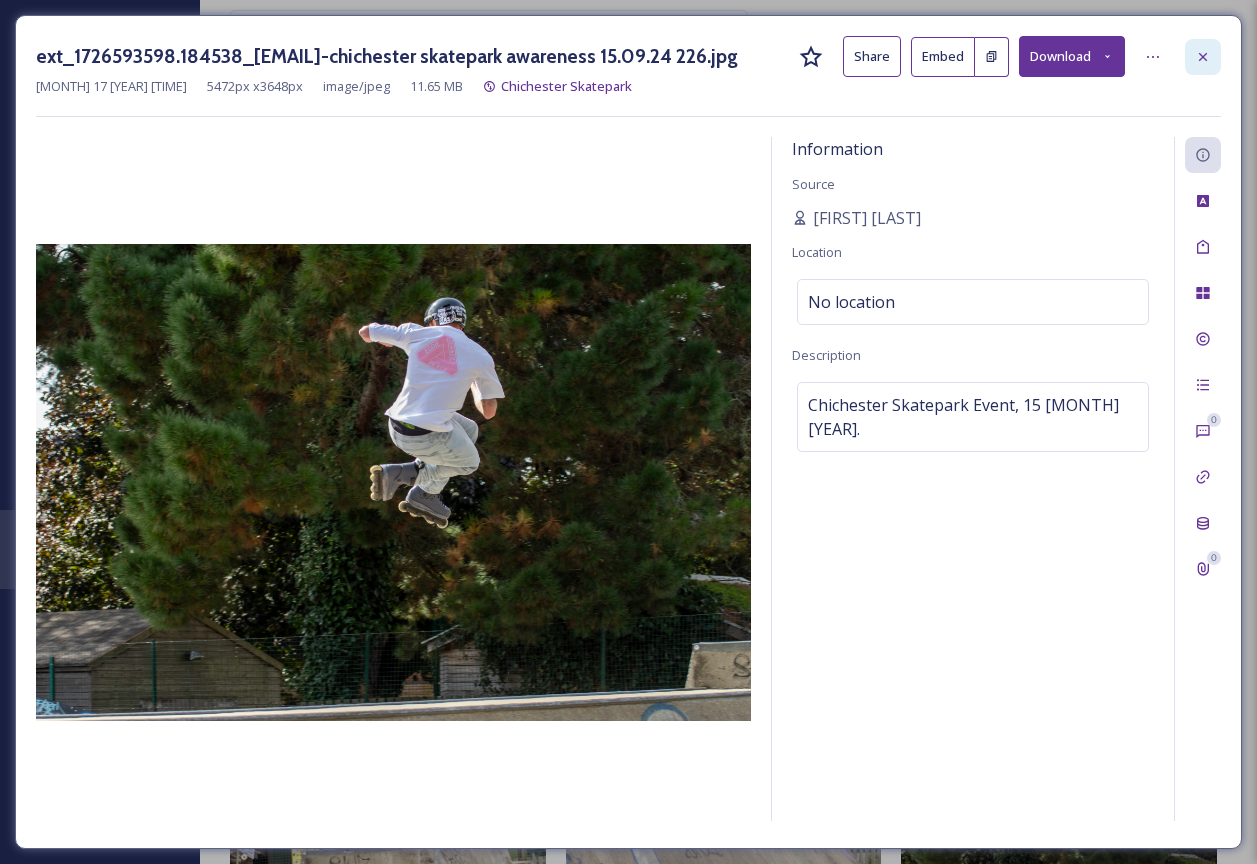 click at bounding box center [1203, 57] 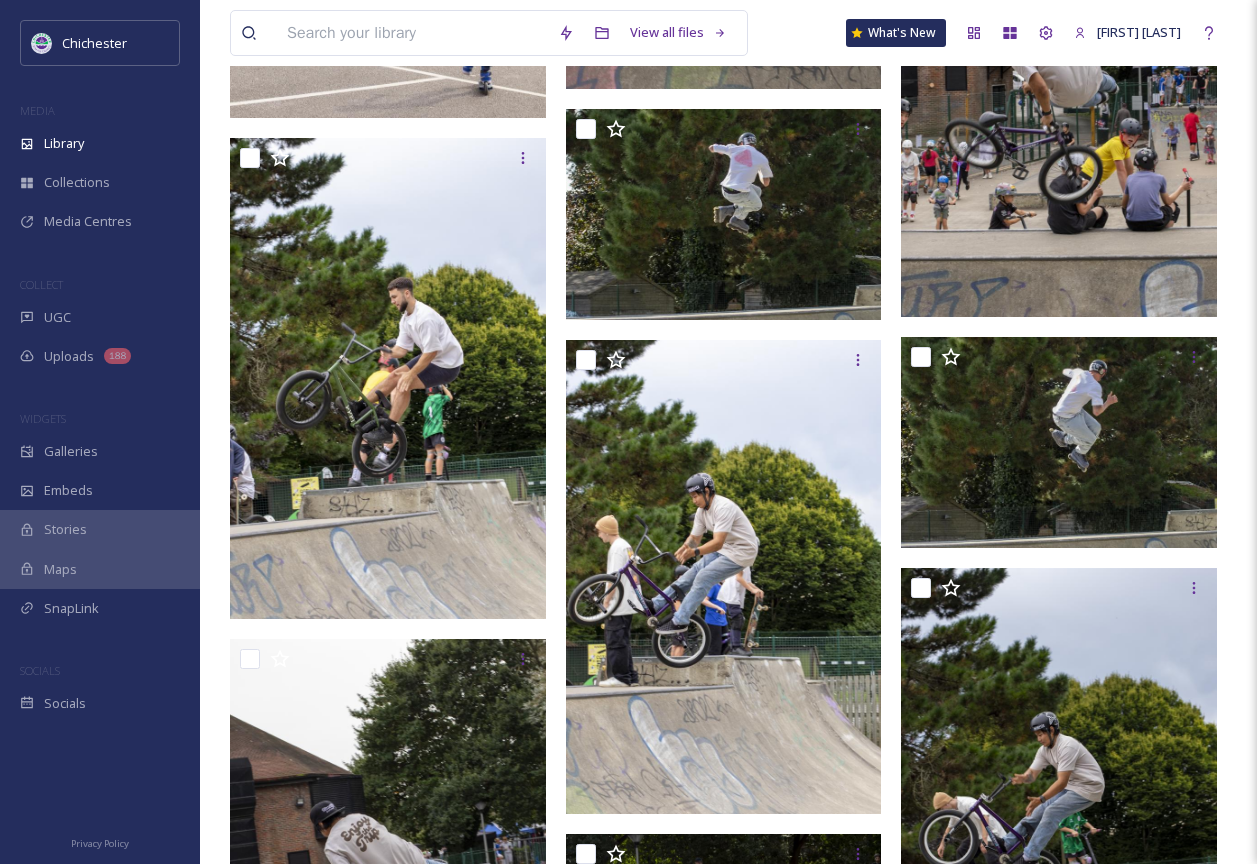 scroll, scrollTop: 7200, scrollLeft: 0, axis: vertical 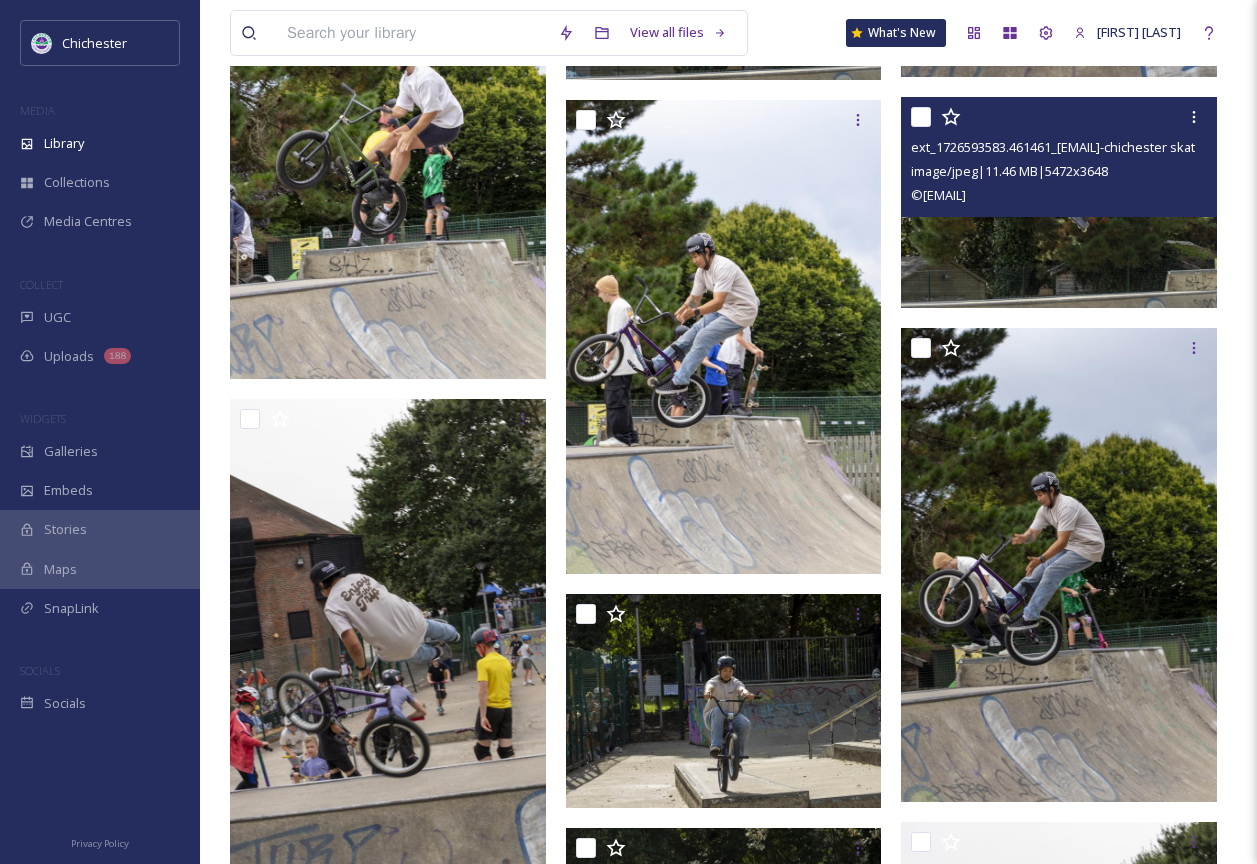 click at bounding box center [1059, 202] 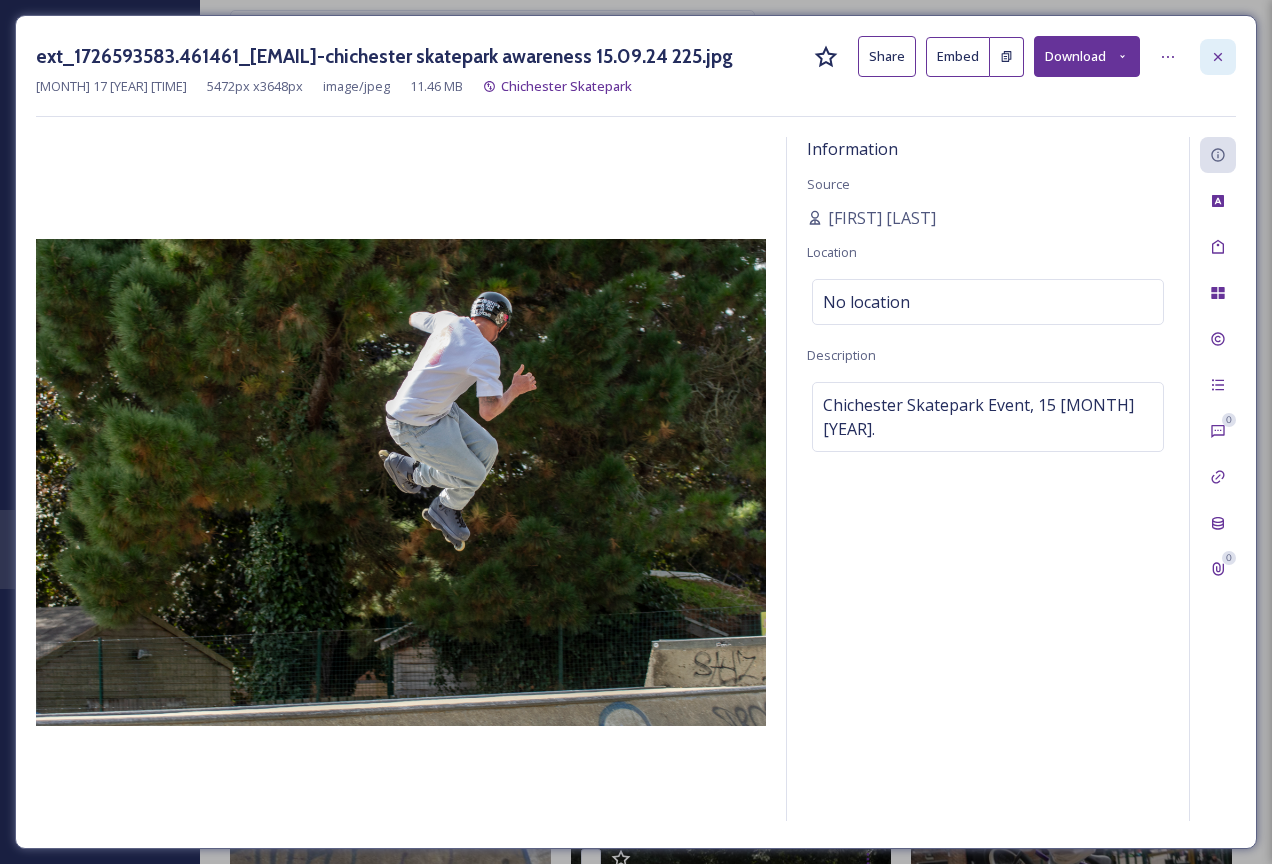 click 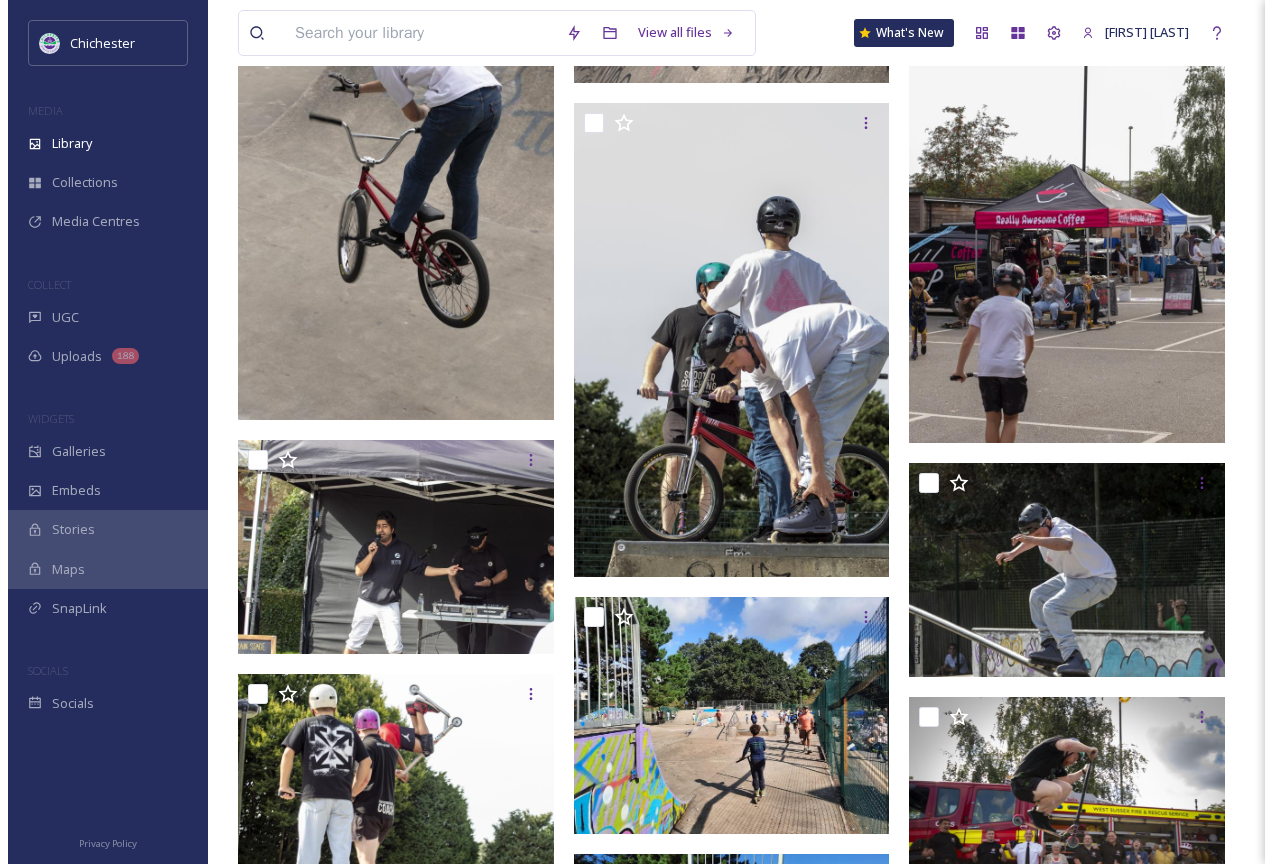 scroll, scrollTop: 9856, scrollLeft: 0, axis: vertical 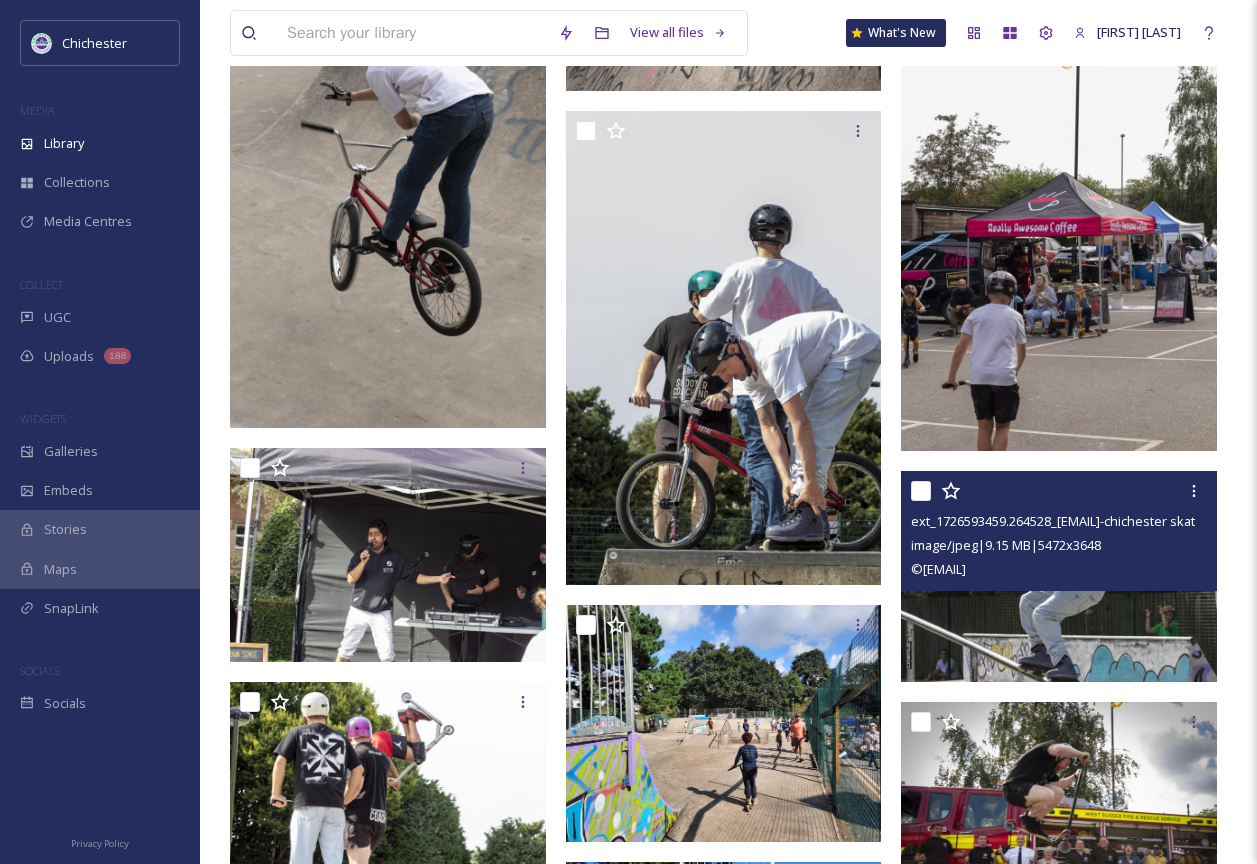 click at bounding box center [1059, 576] 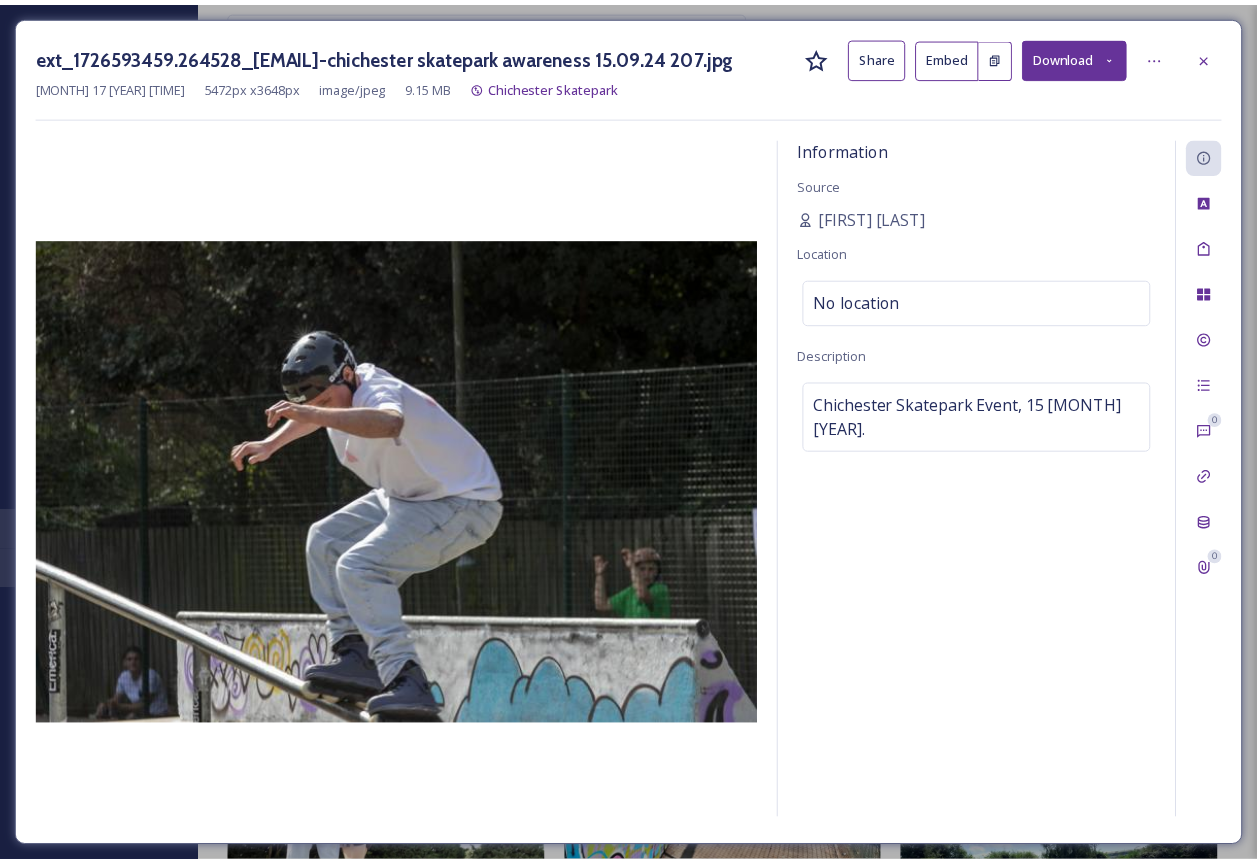 scroll, scrollTop: 9860, scrollLeft: 0, axis: vertical 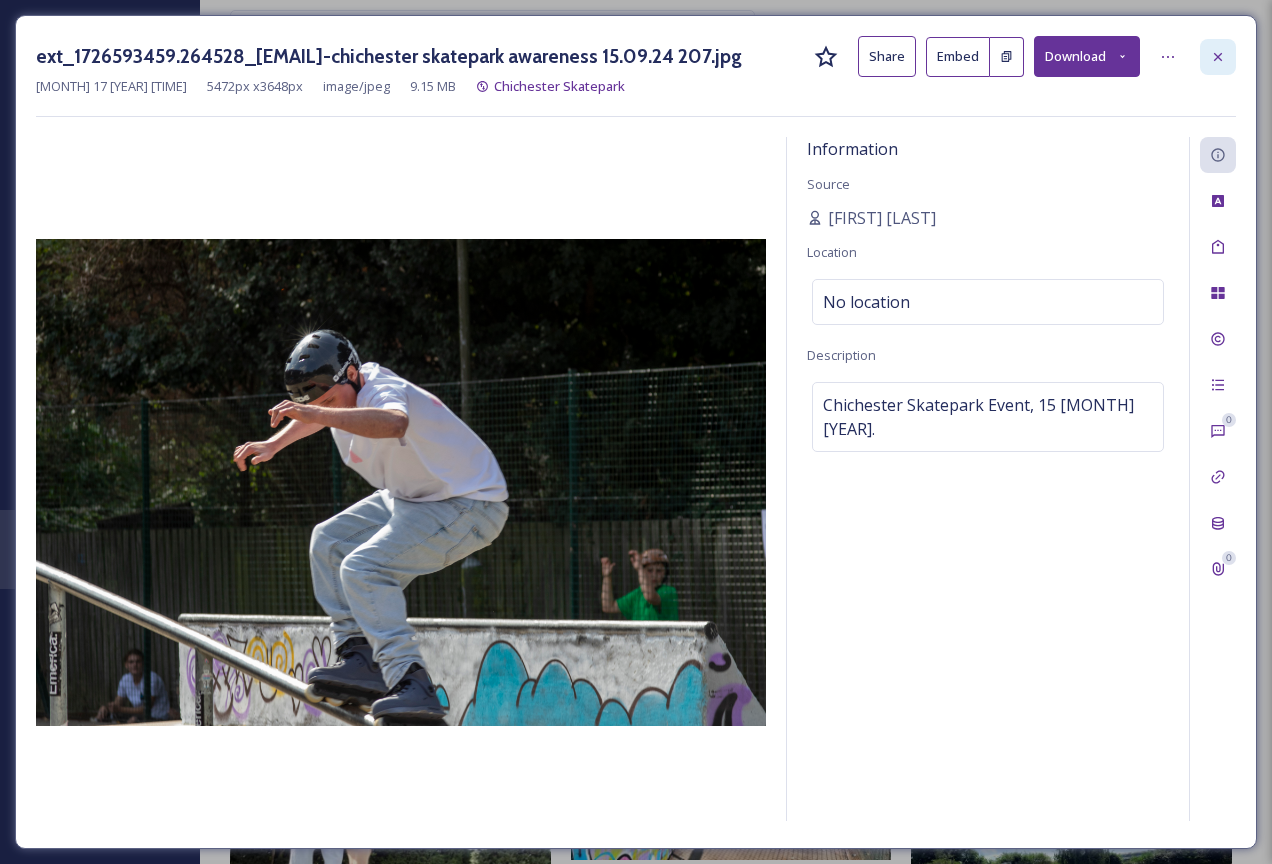 click 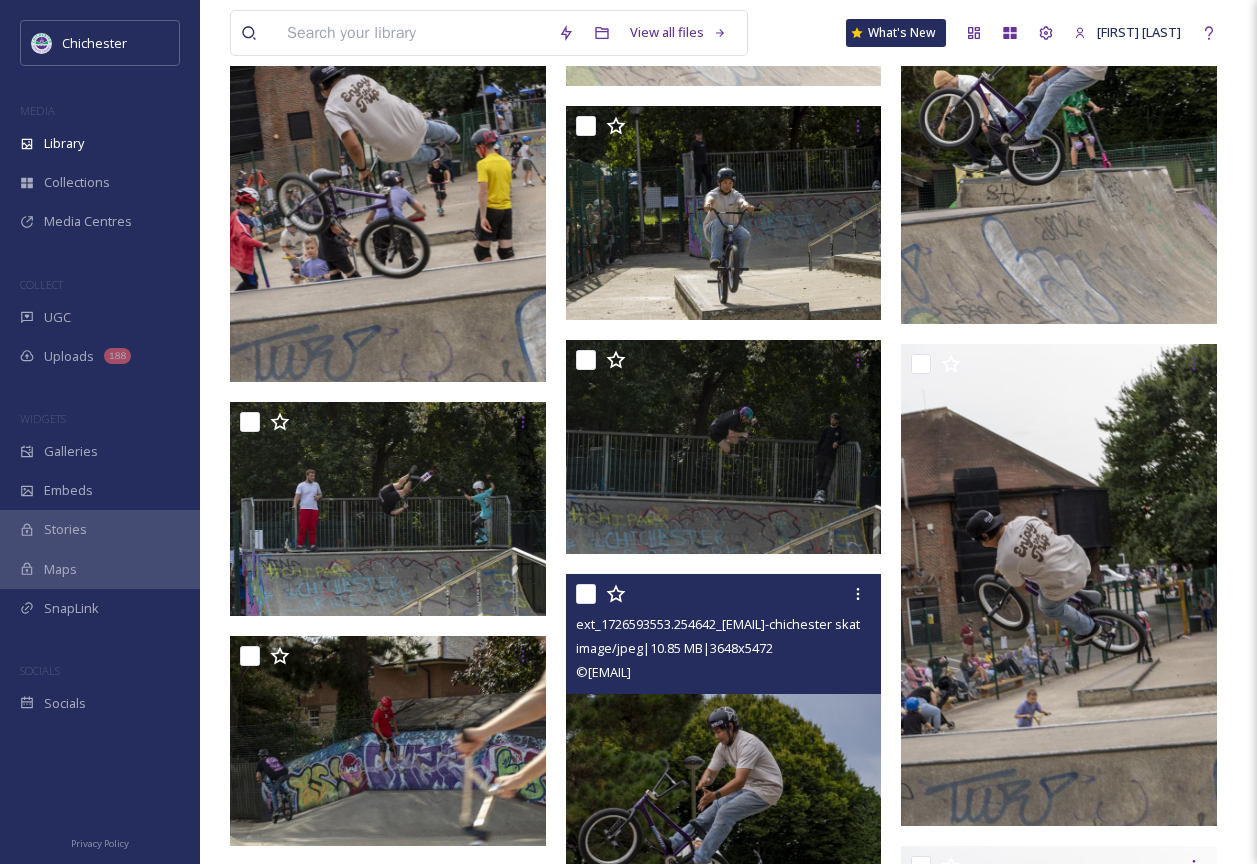 scroll, scrollTop: 7660, scrollLeft: 0, axis: vertical 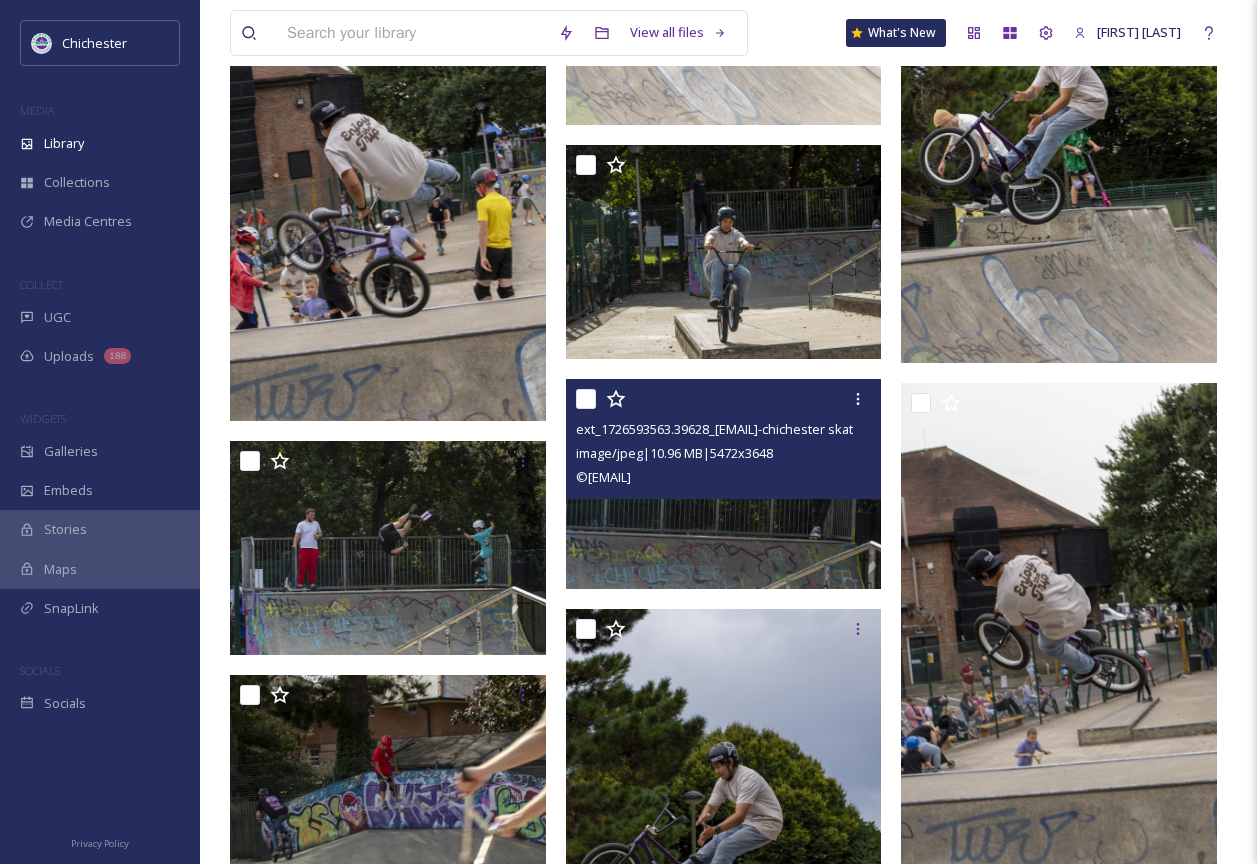 click at bounding box center [724, 484] 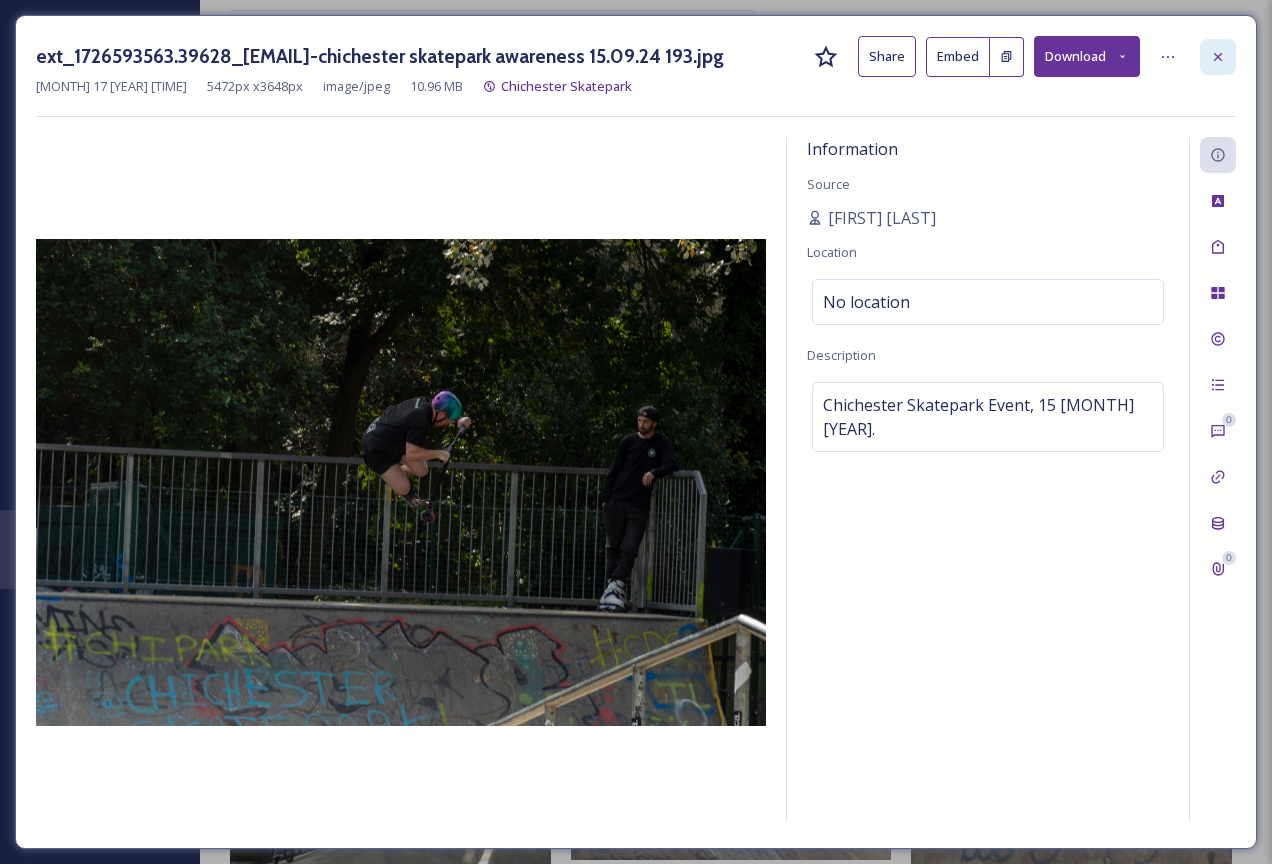 click 